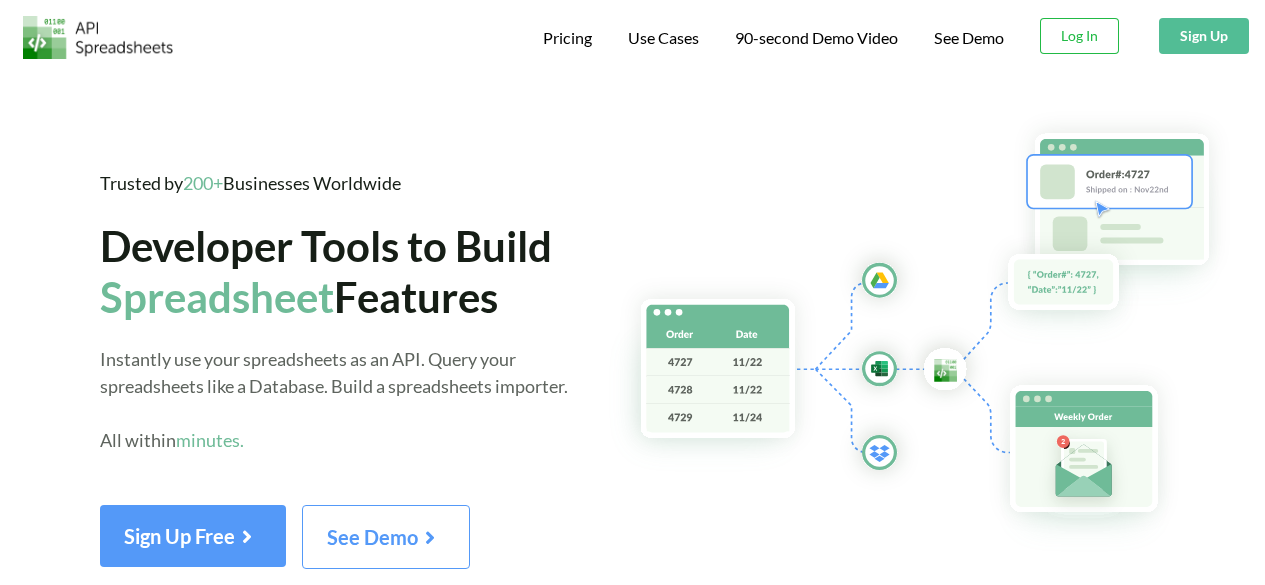 scroll, scrollTop: 0, scrollLeft: 0, axis: both 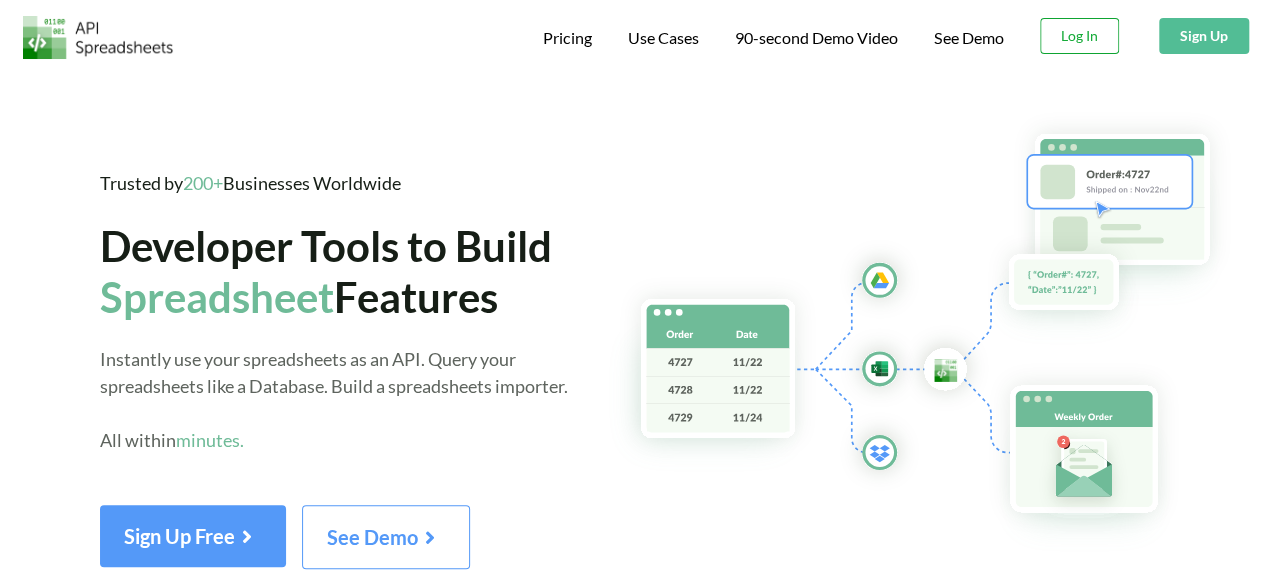 click on "Log In" at bounding box center (1079, 36) 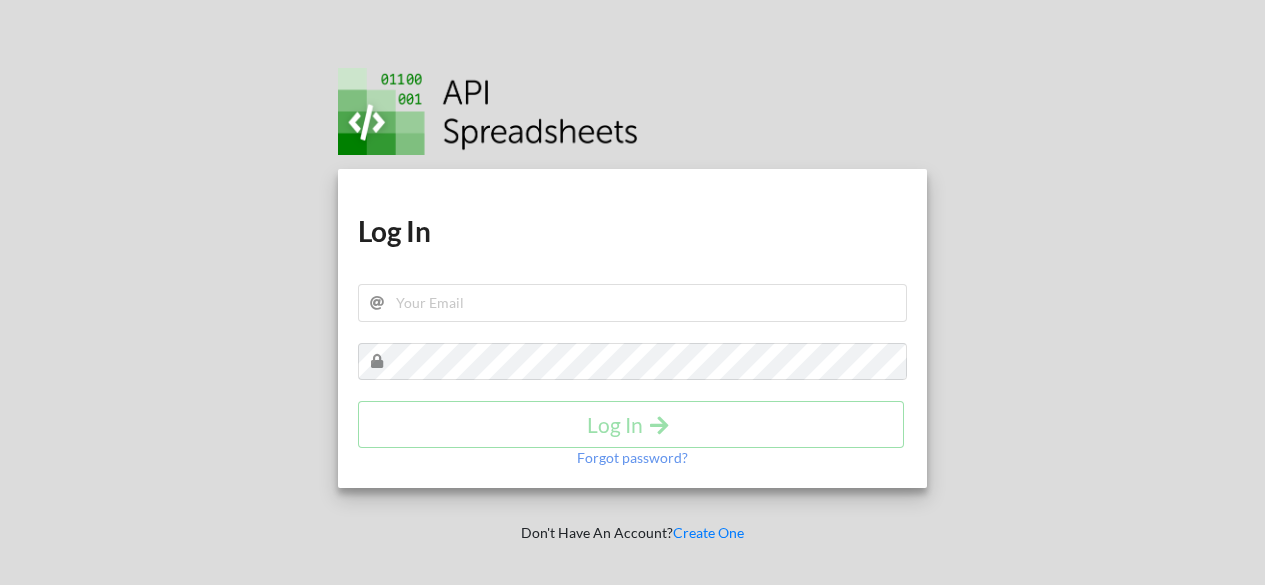 scroll, scrollTop: 0, scrollLeft: 0, axis: both 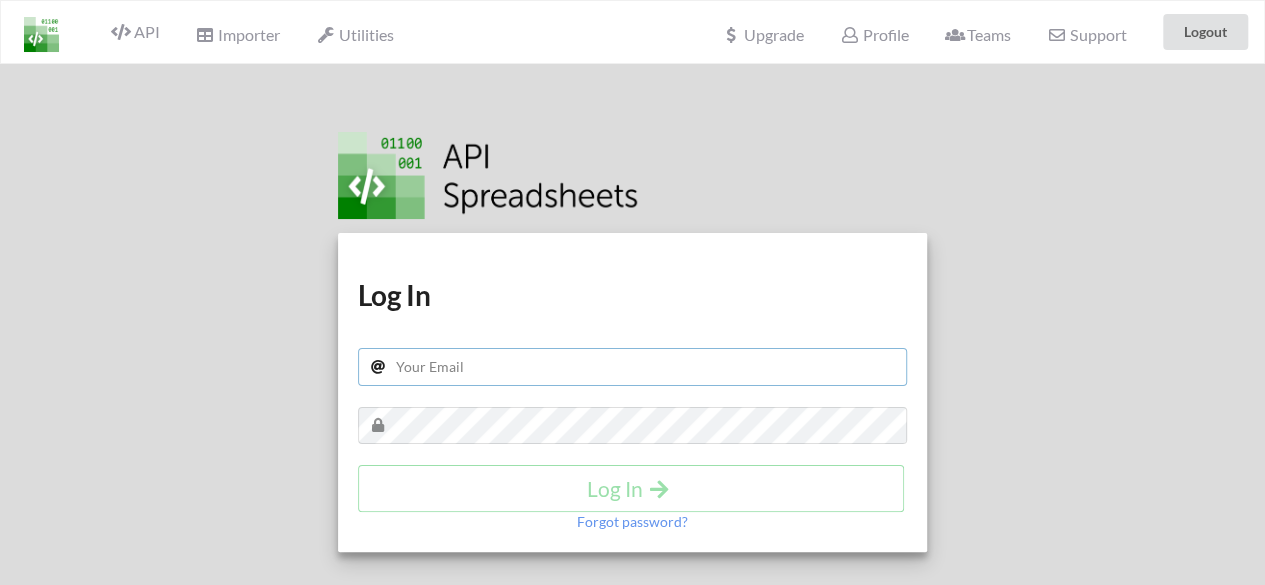 click at bounding box center (633, 367) 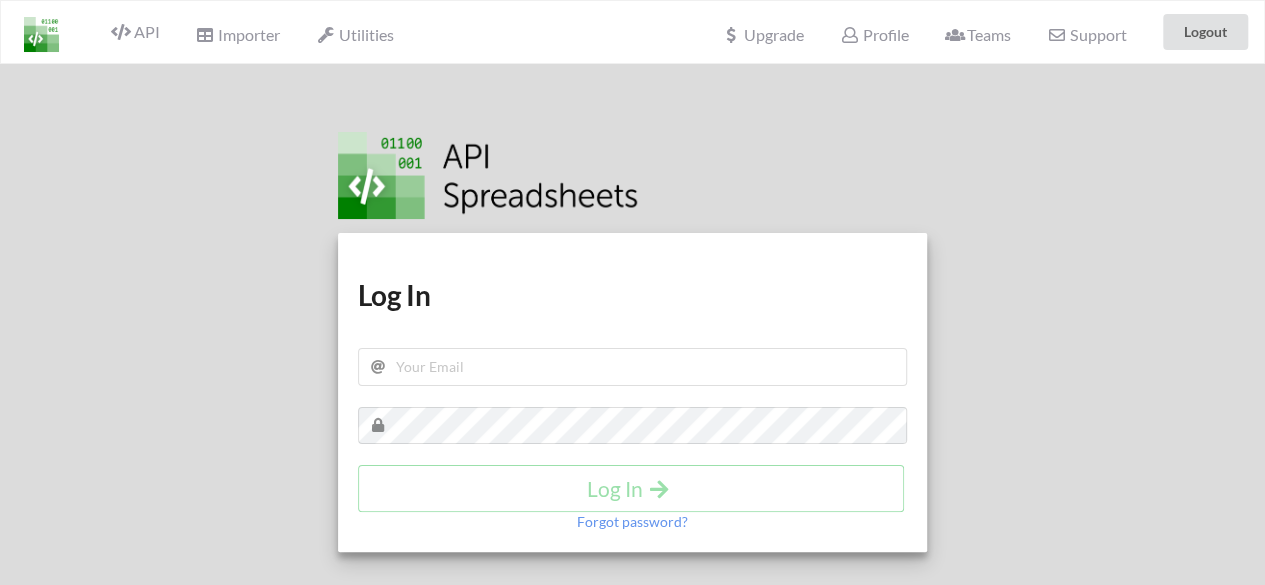 click at bounding box center [633, 367] 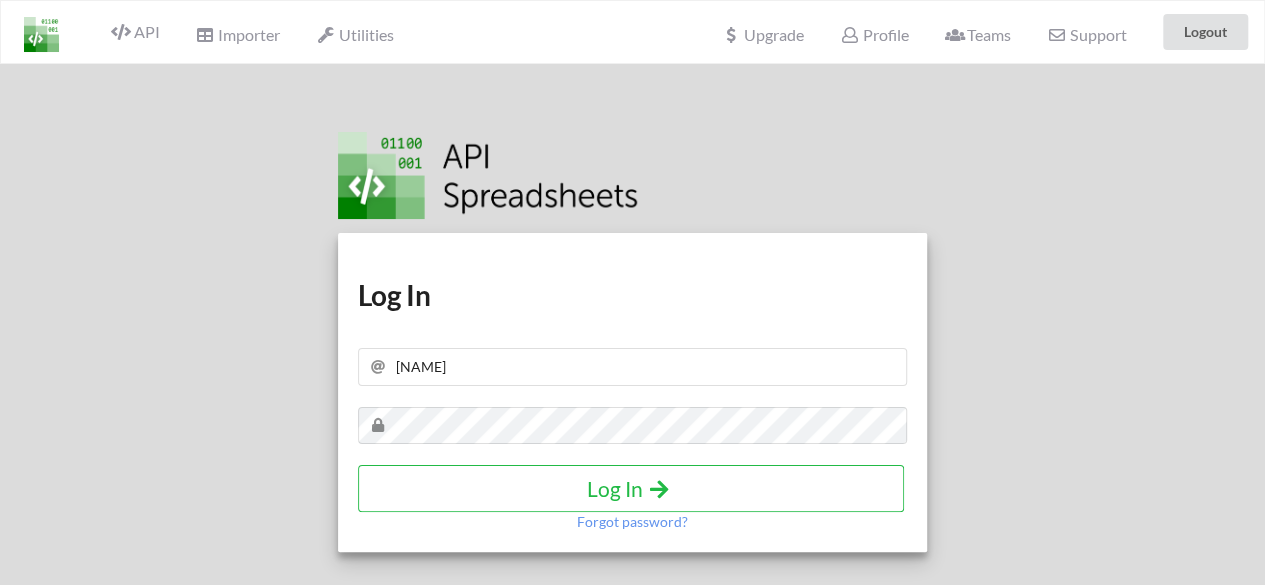 type on "[USERNAME]@[DOMAIN].com" 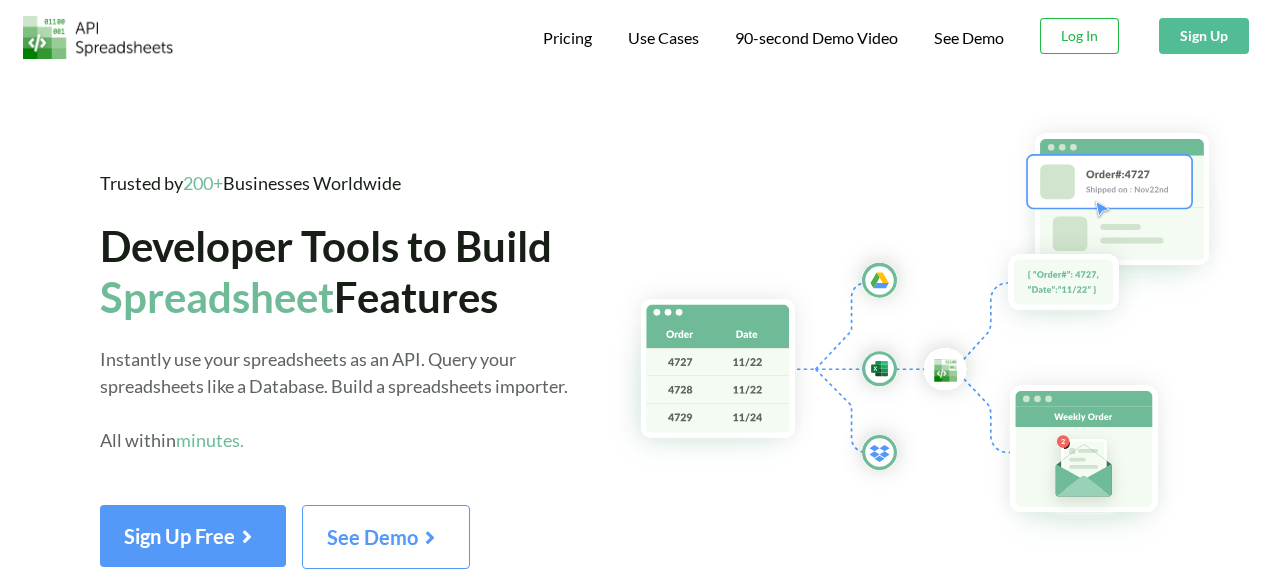 scroll, scrollTop: 0, scrollLeft: 0, axis: both 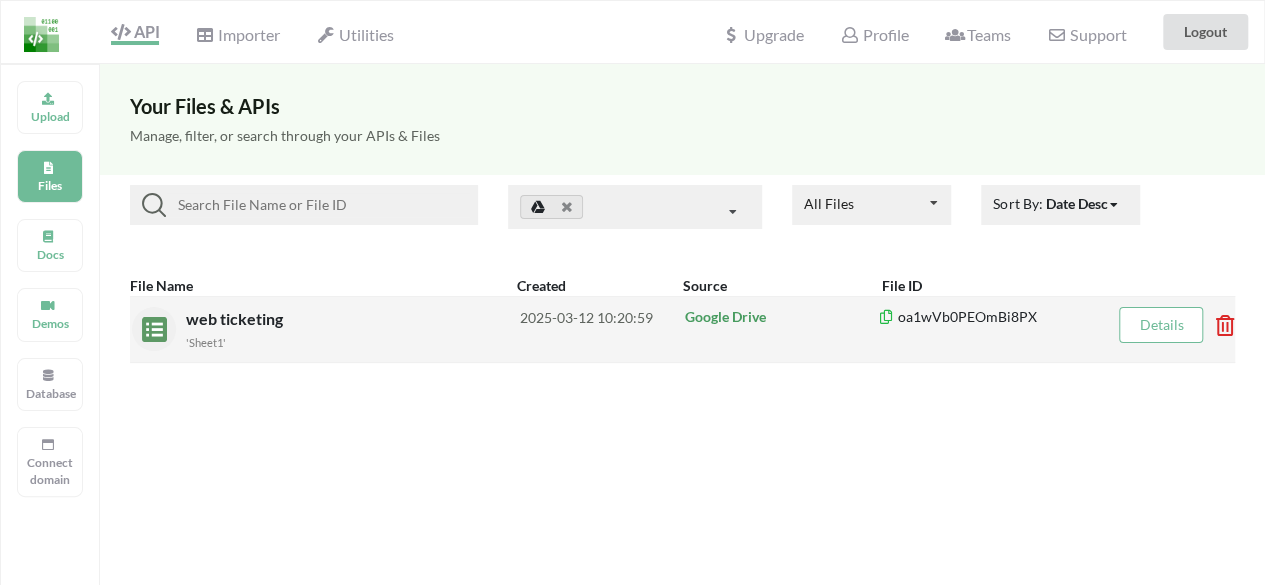 click on "web ticketing" at bounding box center (236, 318) 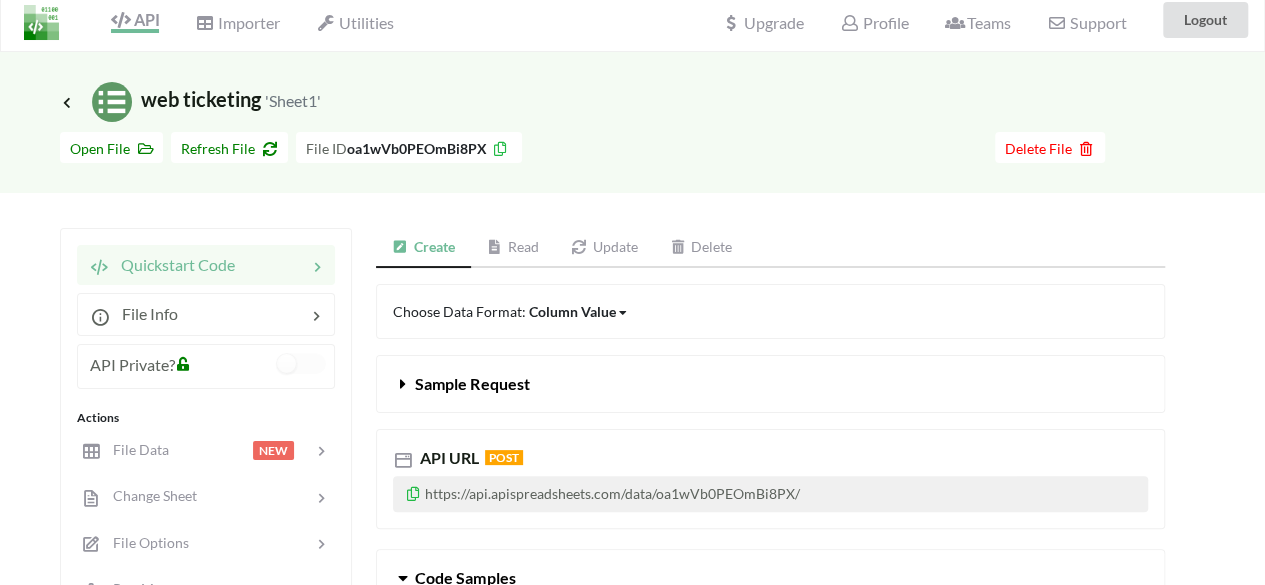 scroll, scrollTop: 0, scrollLeft: 0, axis: both 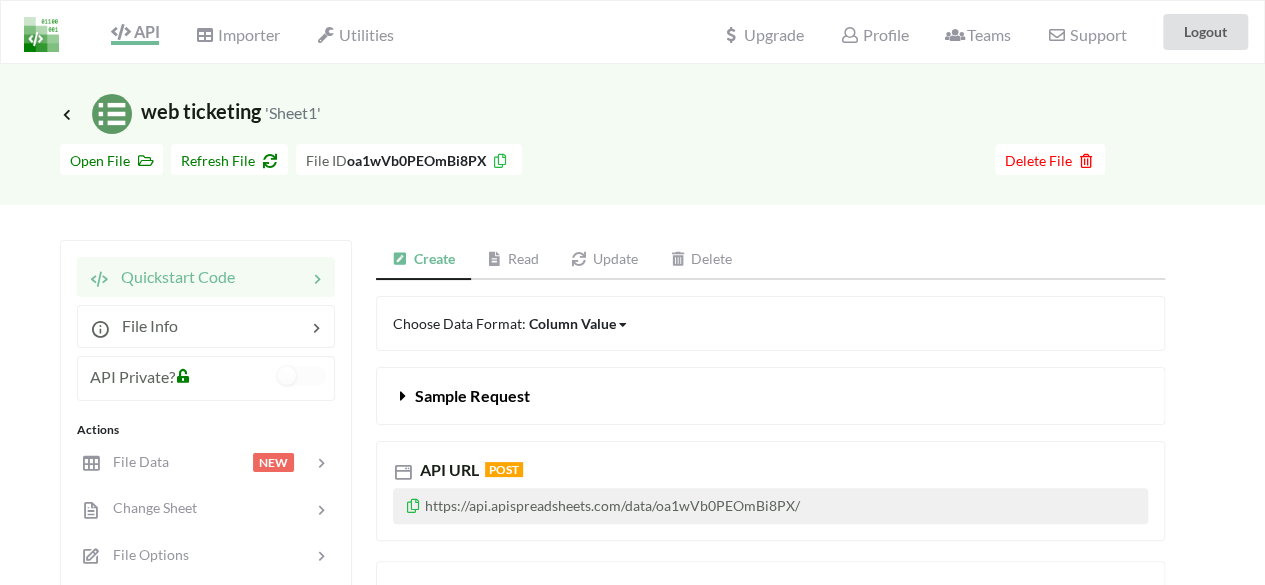 click on "Icon Link     web ticketing   'Sheet1'" at bounding box center (190, 111) 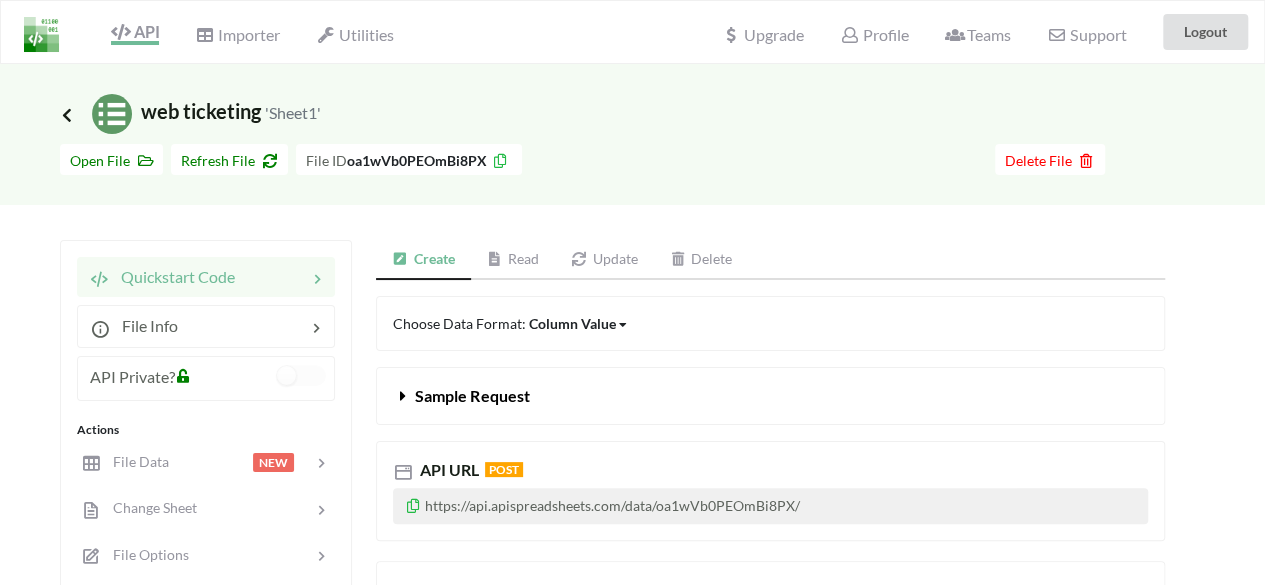 click at bounding box center [67, 114] 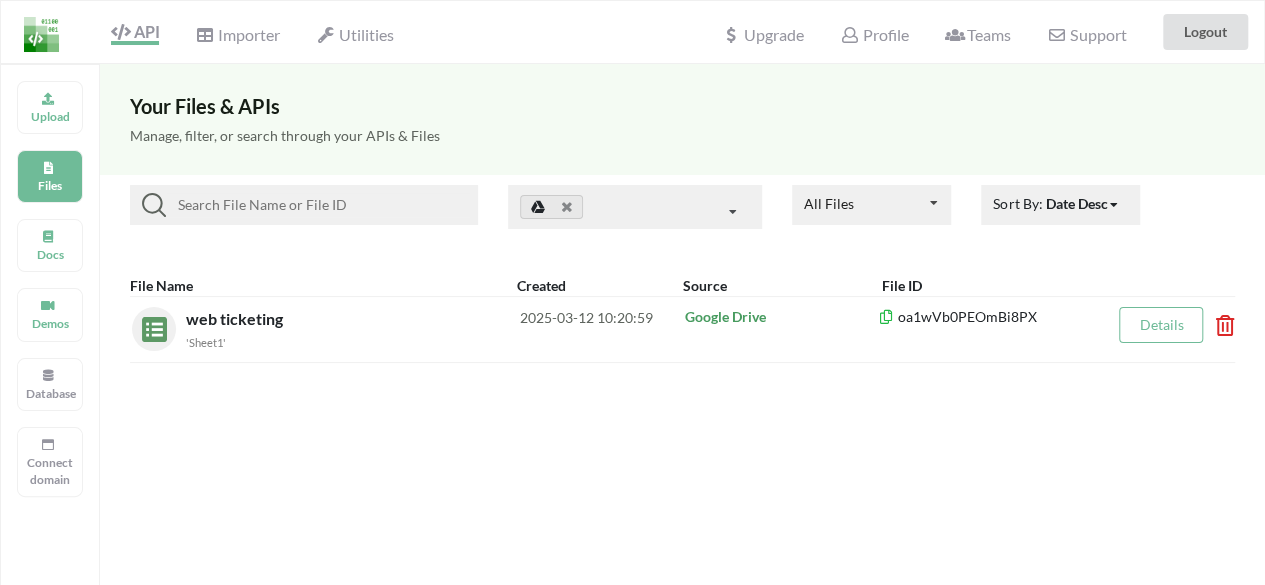 click on "Your Files & APIs Manage, filter, or search through your APIs & Files All Files All Files Uploaded by you Shared with you Sort By: Date Desc Date Desc Date Asc Name Desc Name Asc File Name Created Source File ID web ticketing 'Sheet1' [DATE] Google Drive oa1wVb0PEOmBi8PX Details" at bounding box center [682, 356] 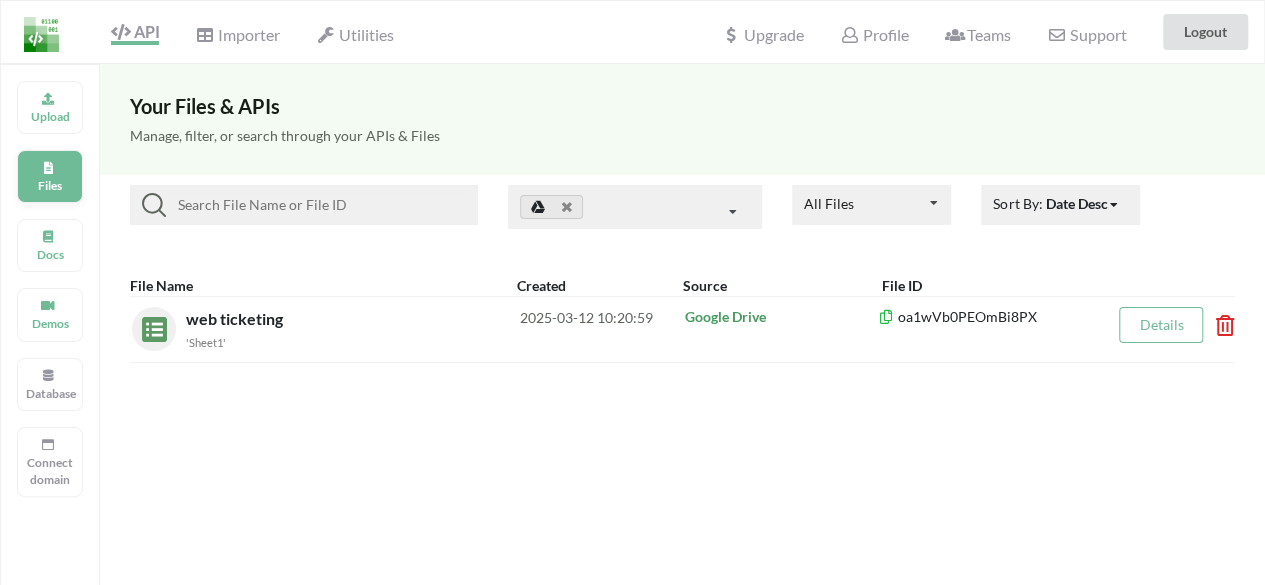 click on "Files" at bounding box center (50, 185) 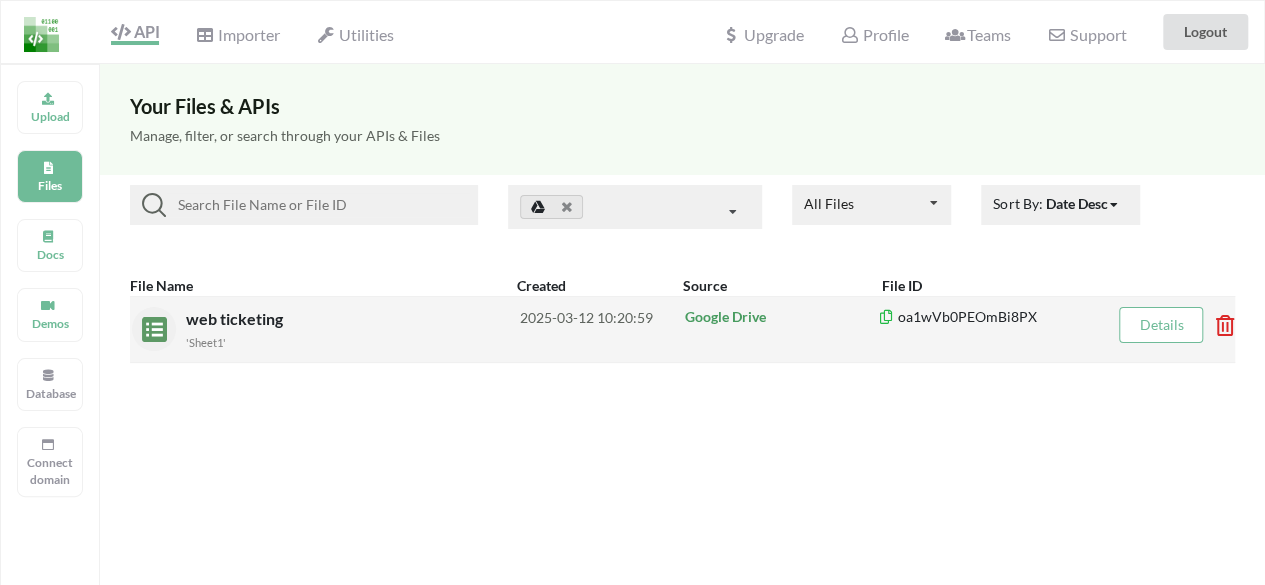 click on "web ticketing" at bounding box center (236, 318) 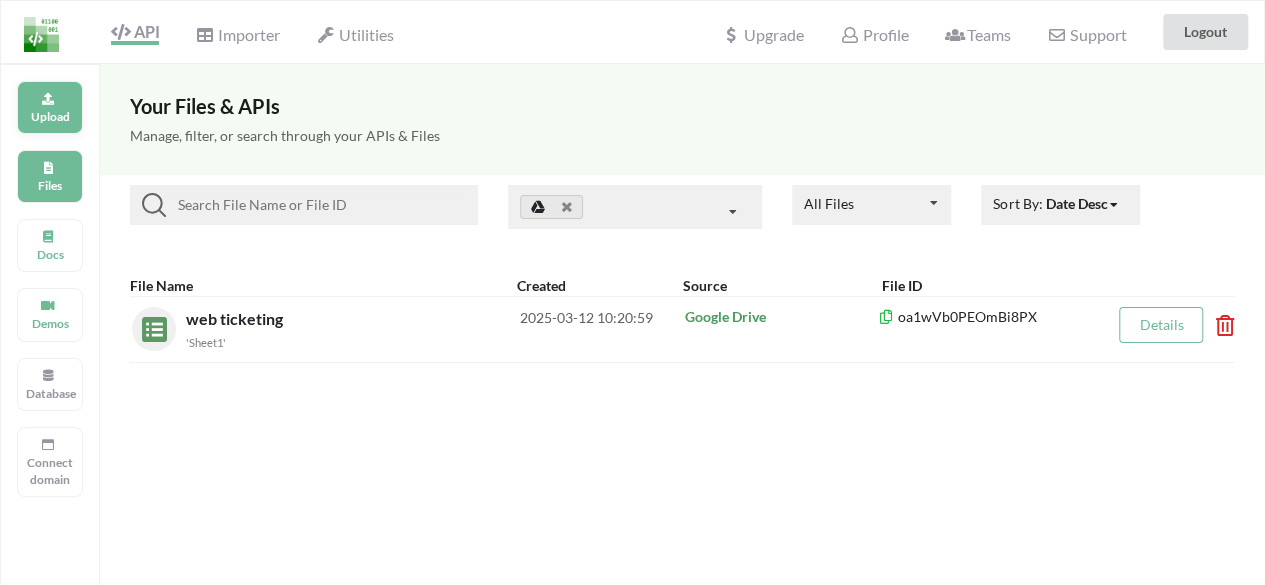 click on "Upload" at bounding box center [50, 116] 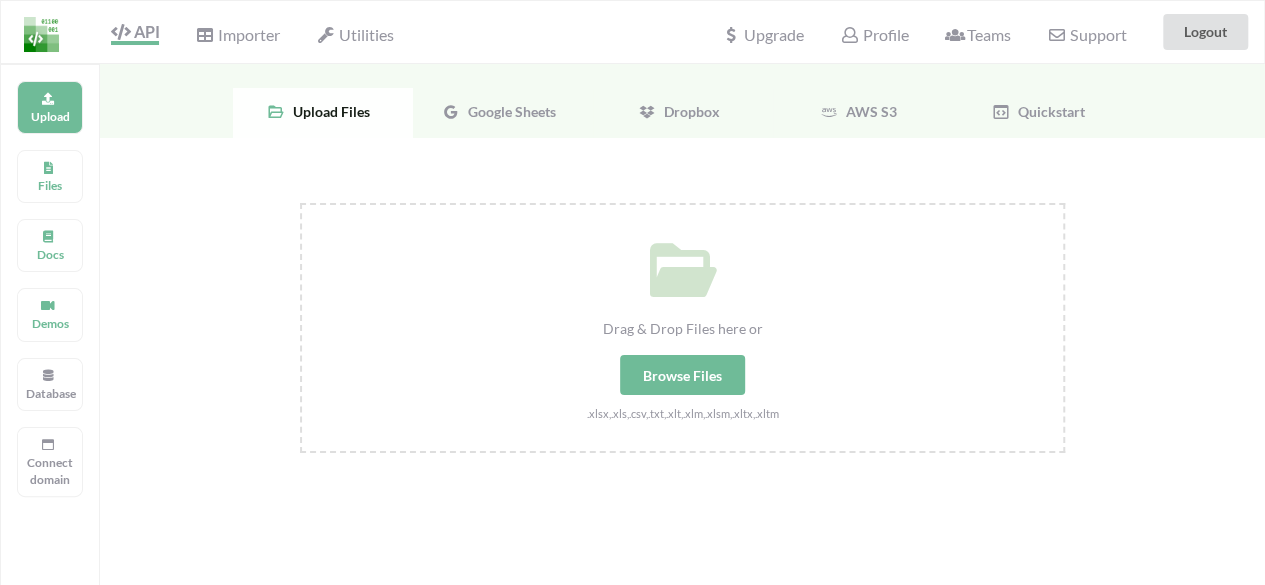 click on "Google Sheets" at bounding box center (327, 111) 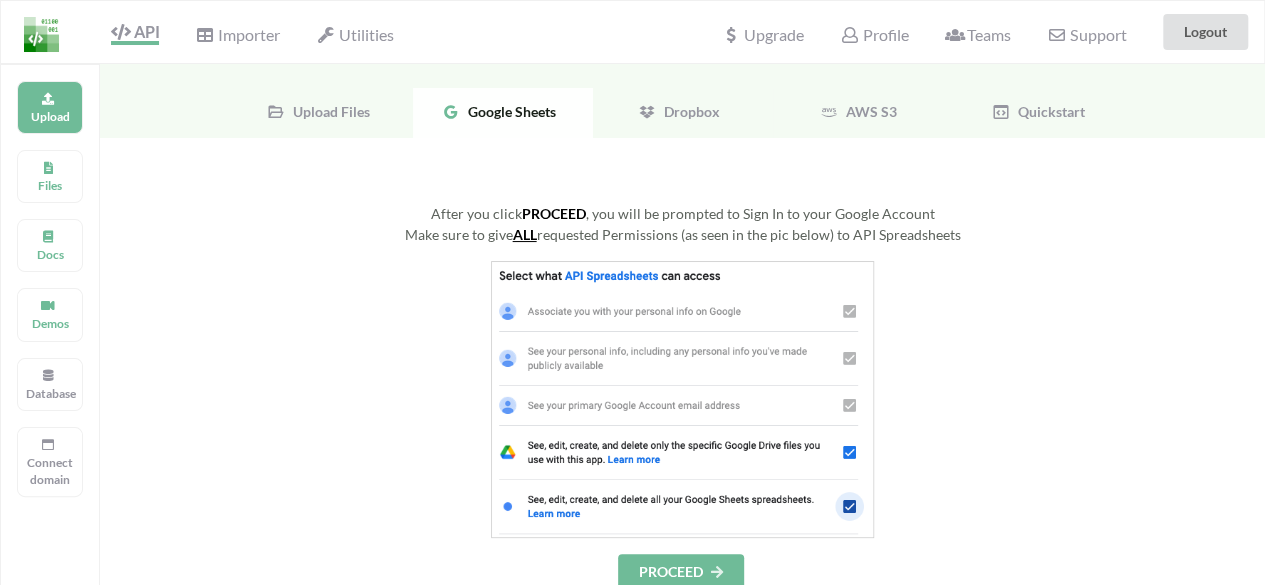 click on "After you click  PROCEED , you will be prompted to Sign In to your Google Account Make sure to give  ALL  requested Permissions (as seen in the pic below) to API Spreadsheets PROCEED" at bounding box center [166, 113] 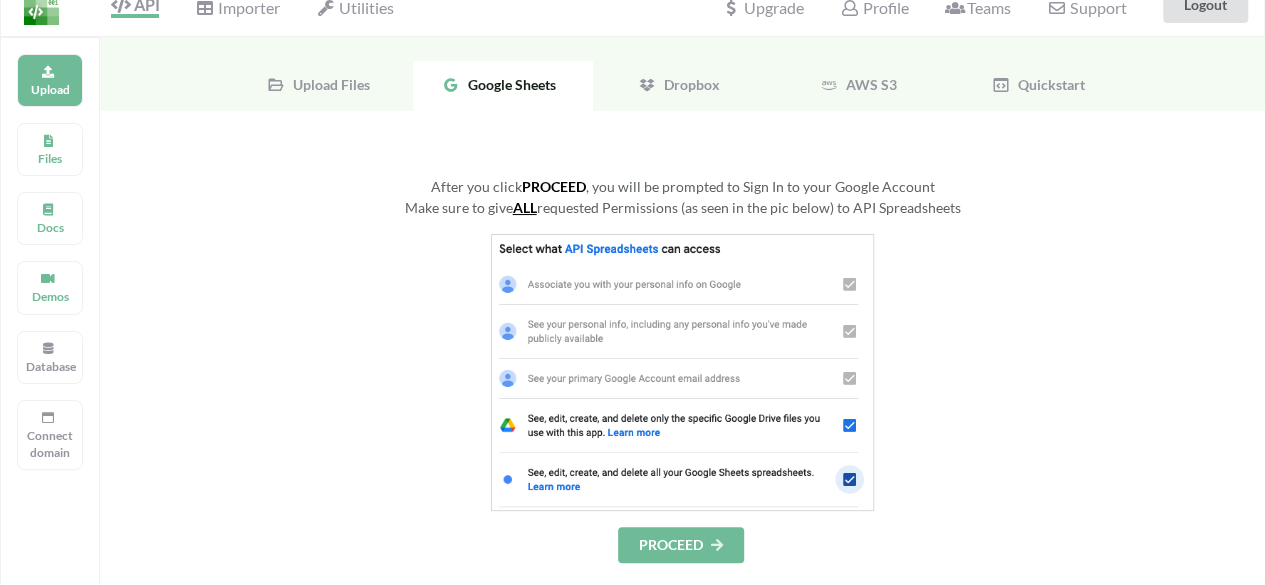 scroll, scrollTop: 0, scrollLeft: 0, axis: both 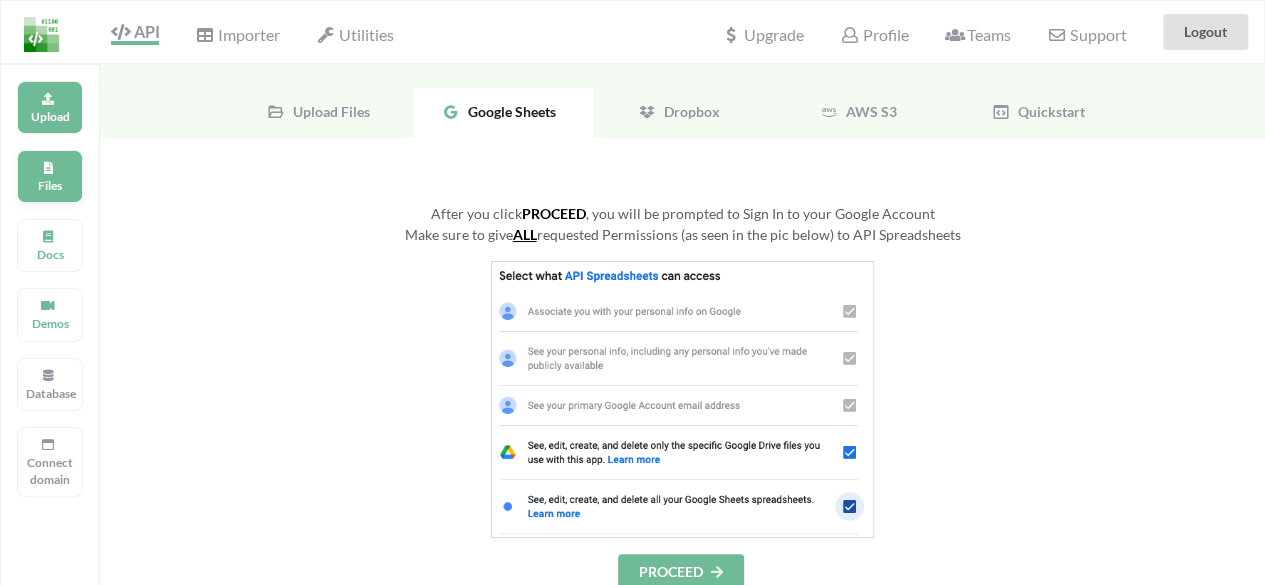 click on "Files" at bounding box center (50, 116) 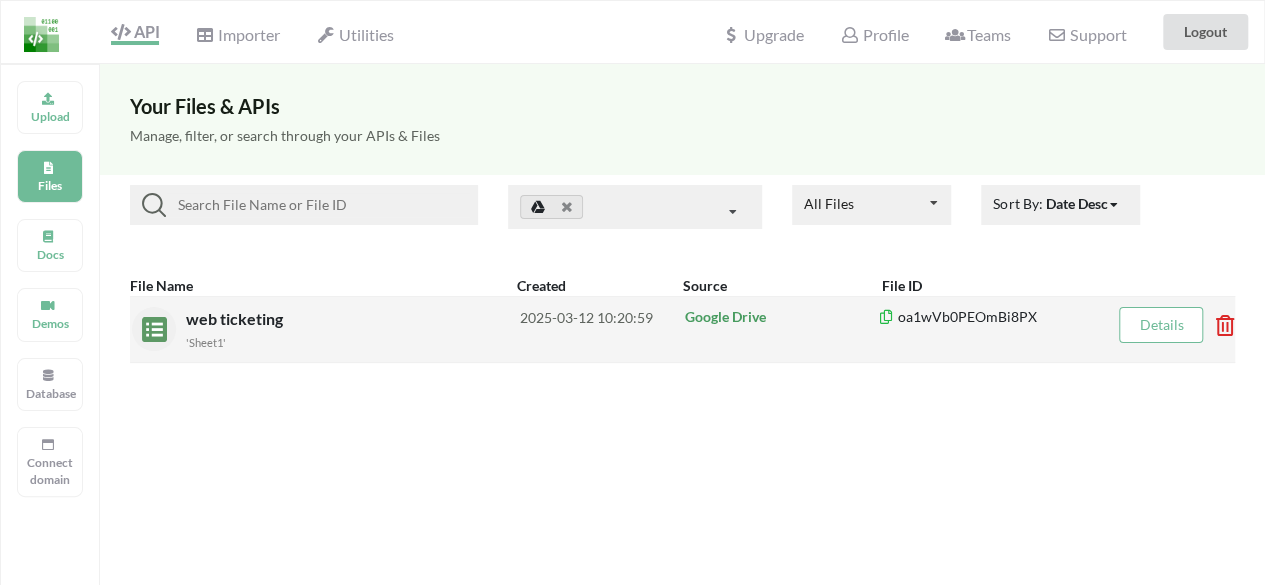 click on "'Sheet1'" at bounding box center [353, 341] 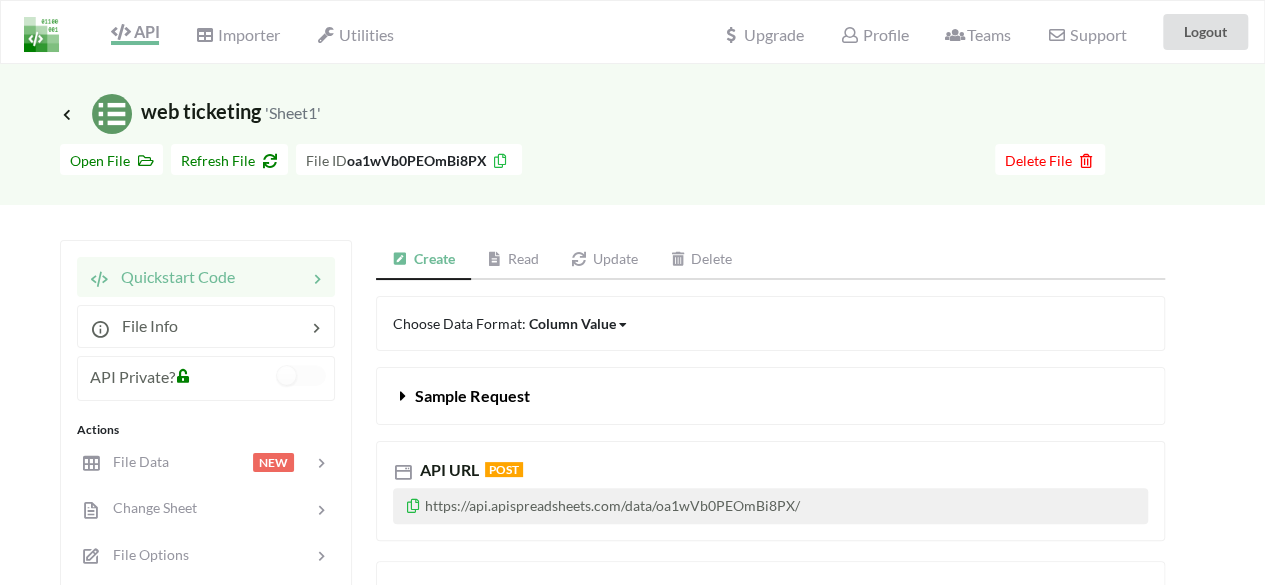 click on "Read" at bounding box center (513, 260) 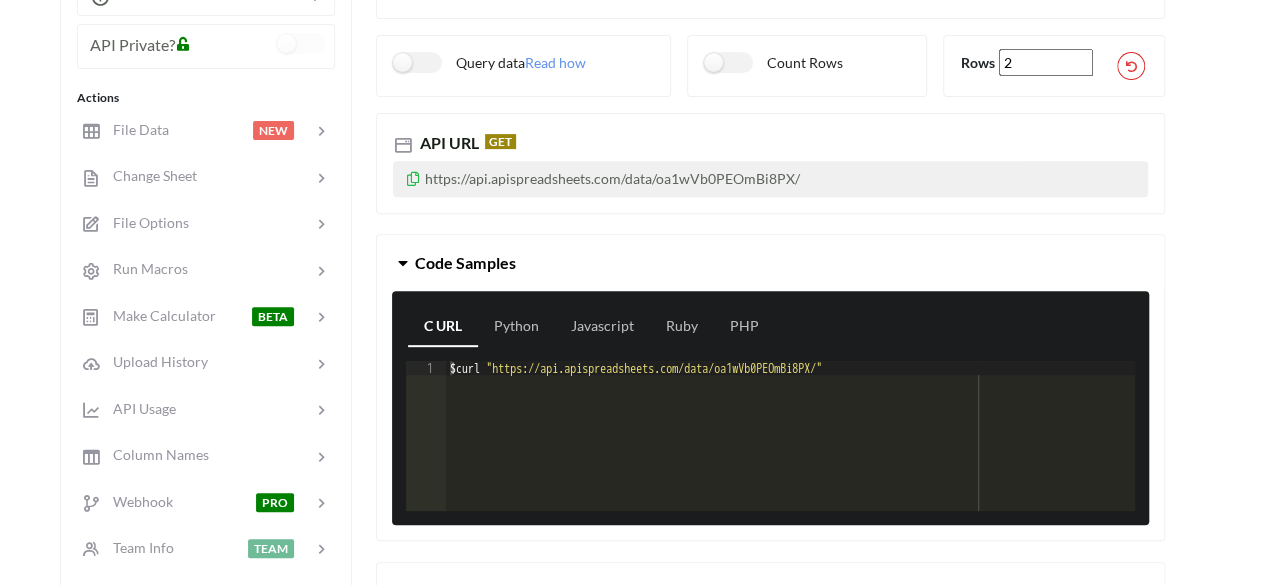 scroll, scrollTop: 400, scrollLeft: 0, axis: vertical 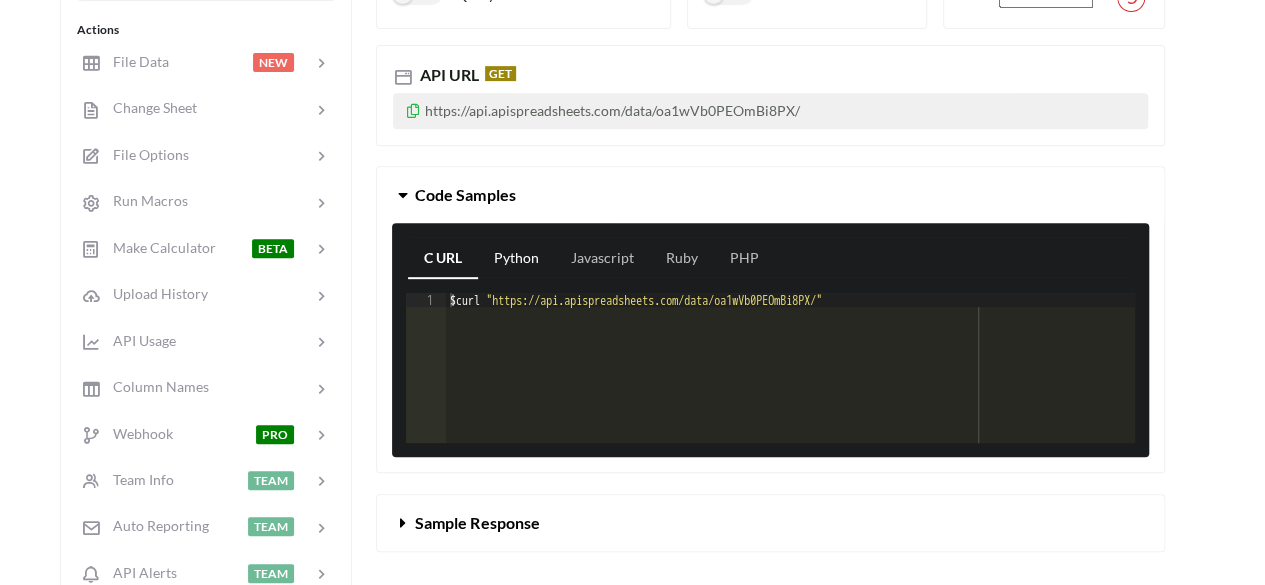 click on "Python" at bounding box center (516, 259) 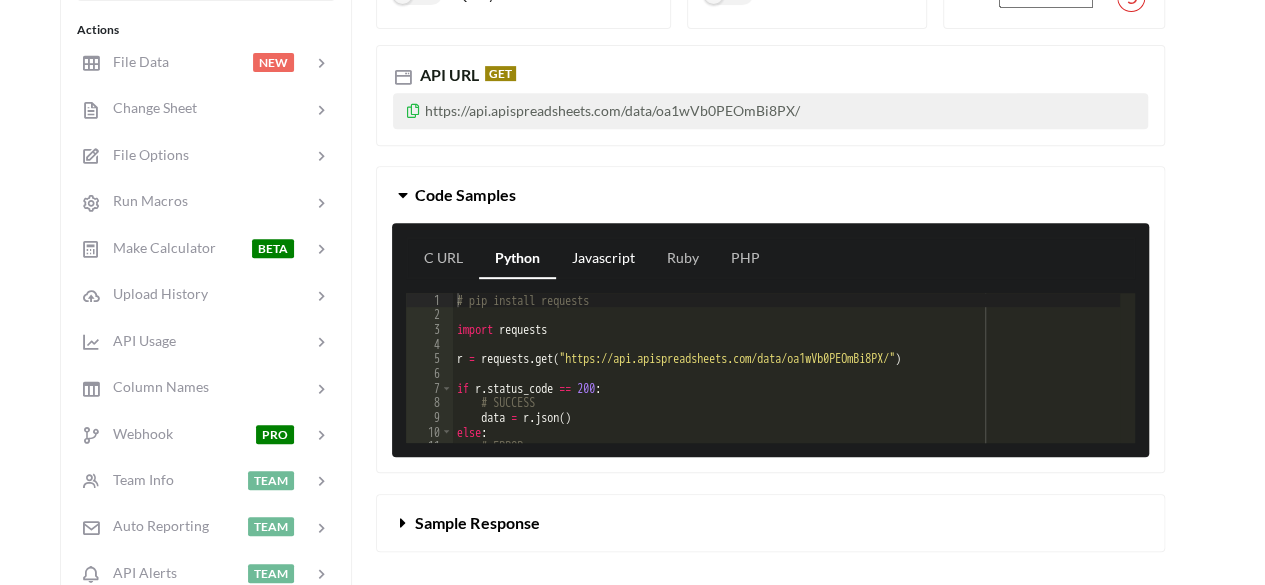 click on "Javascript" at bounding box center (603, 259) 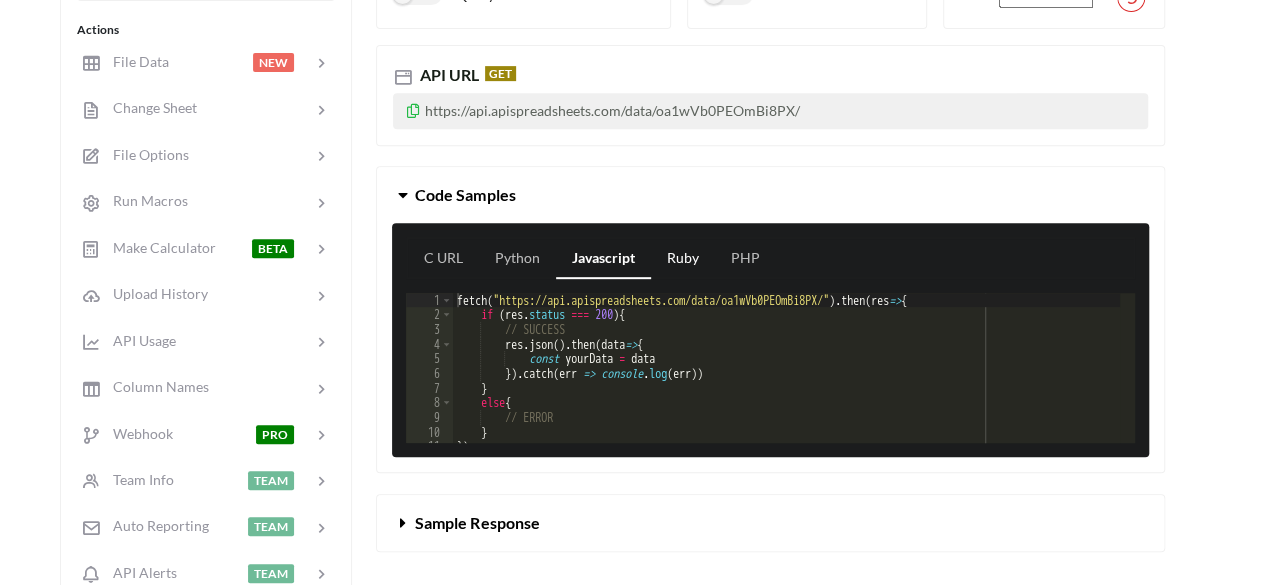 click on "Ruby" at bounding box center [683, 259] 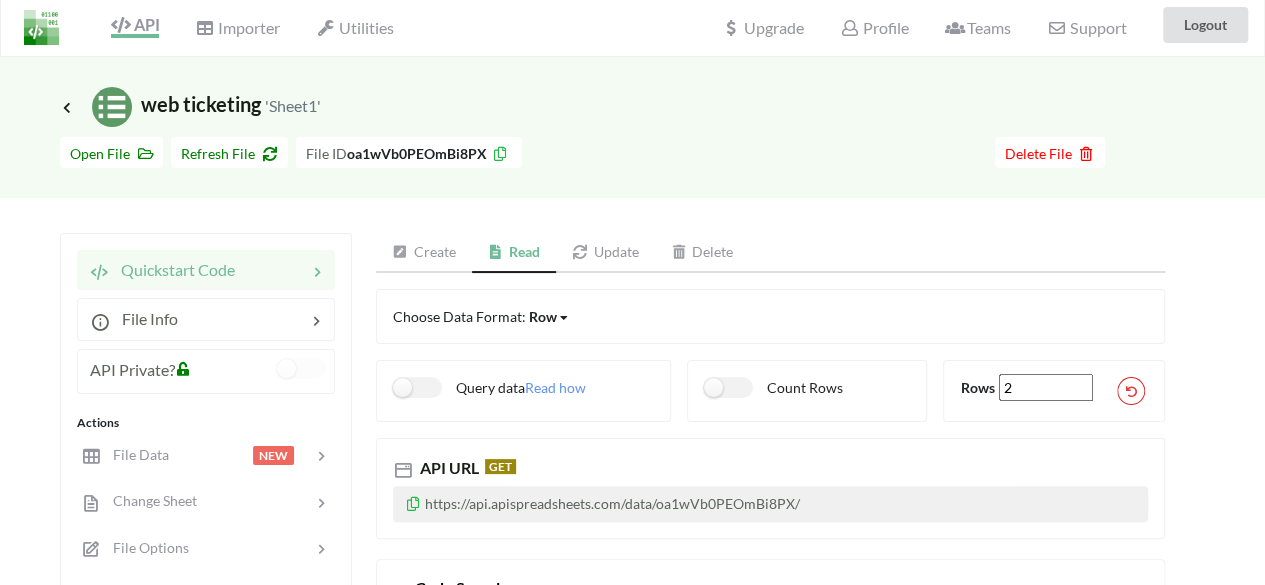 scroll, scrollTop: 0, scrollLeft: 0, axis: both 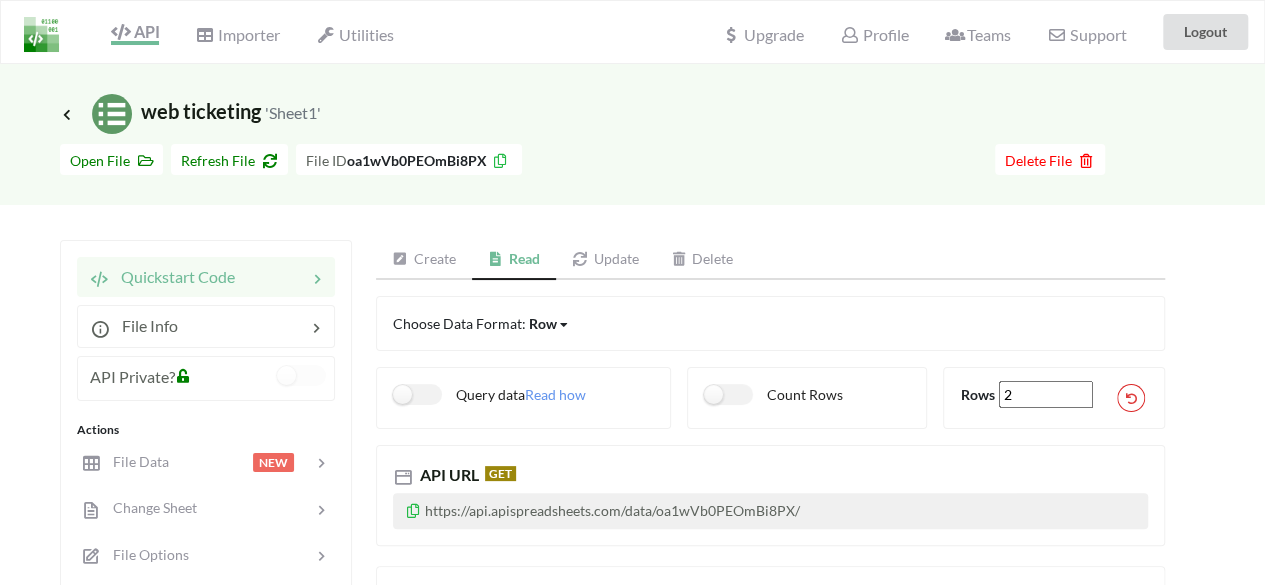 click on "Create" at bounding box center [424, 260] 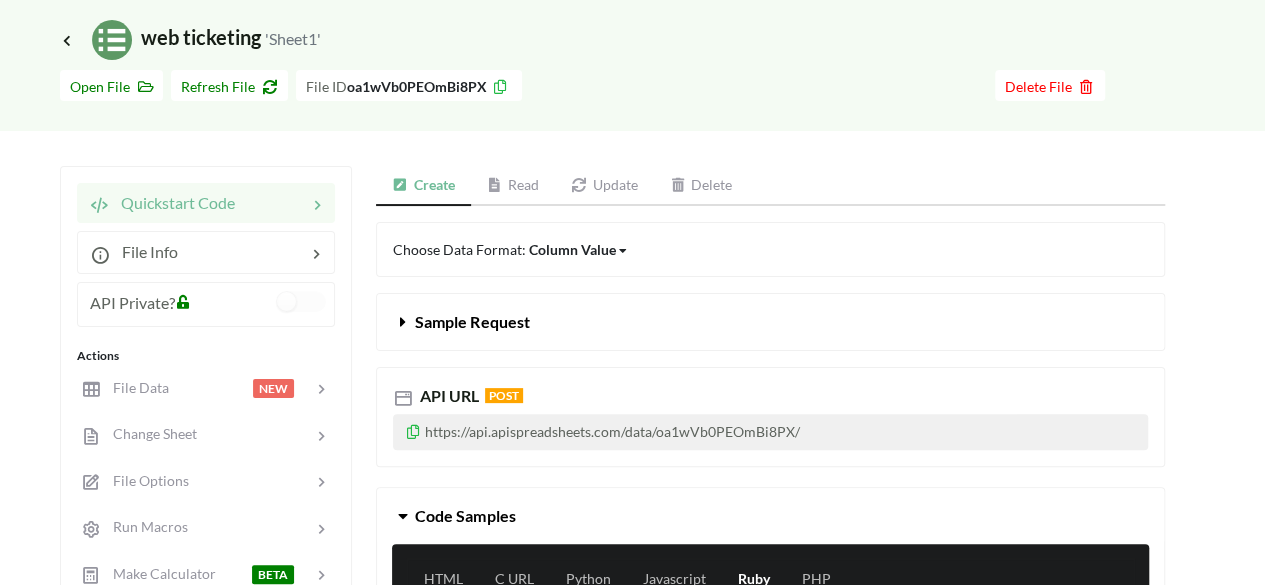 scroll, scrollTop: 100, scrollLeft: 0, axis: vertical 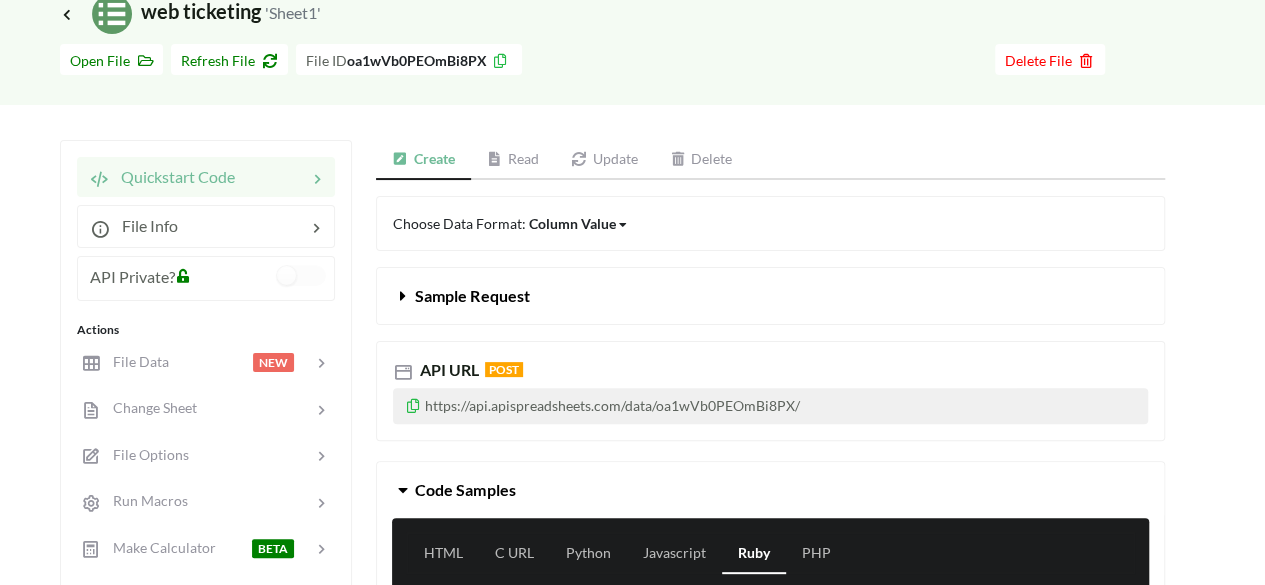 click on "Sample Request" at bounding box center [472, 295] 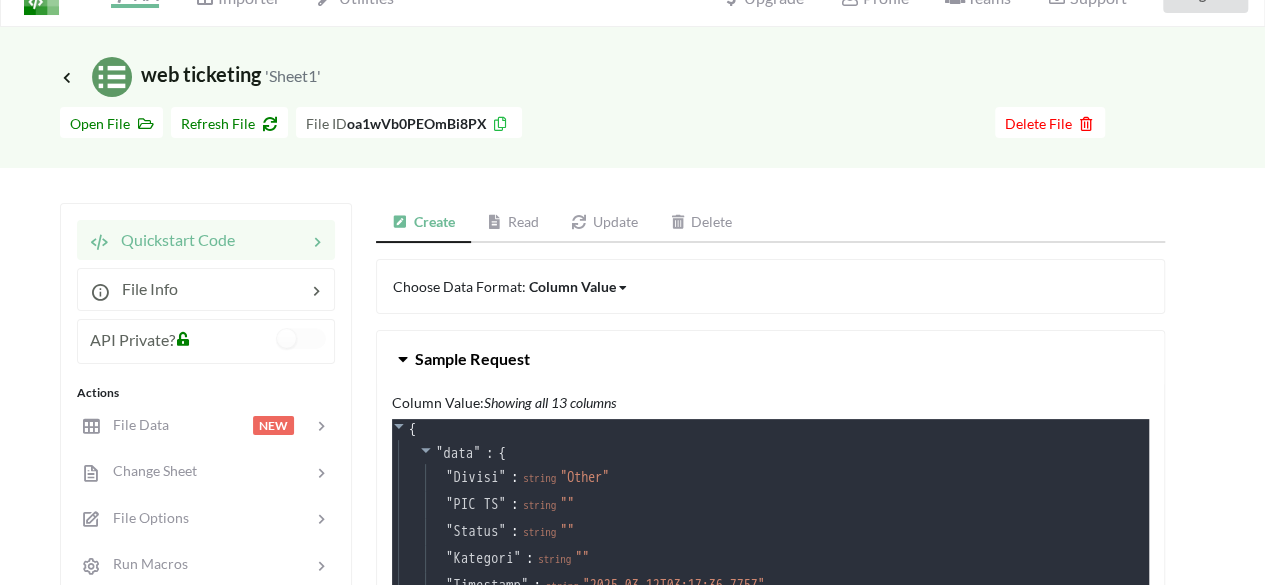 scroll, scrollTop: 0, scrollLeft: 0, axis: both 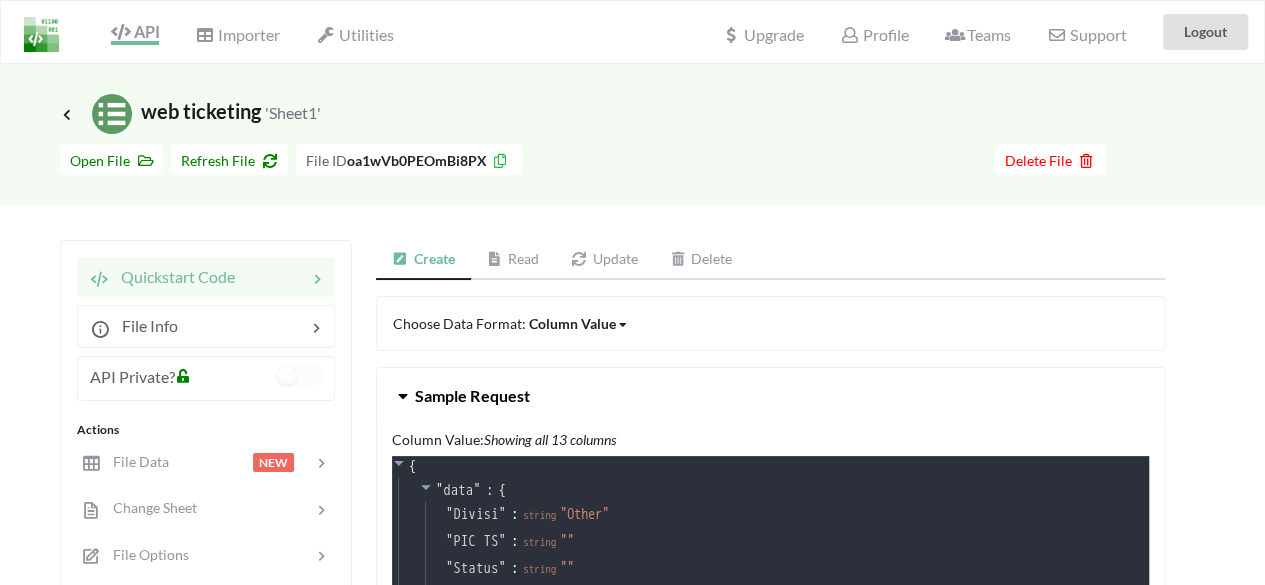 click on "Read" at bounding box center (513, 260) 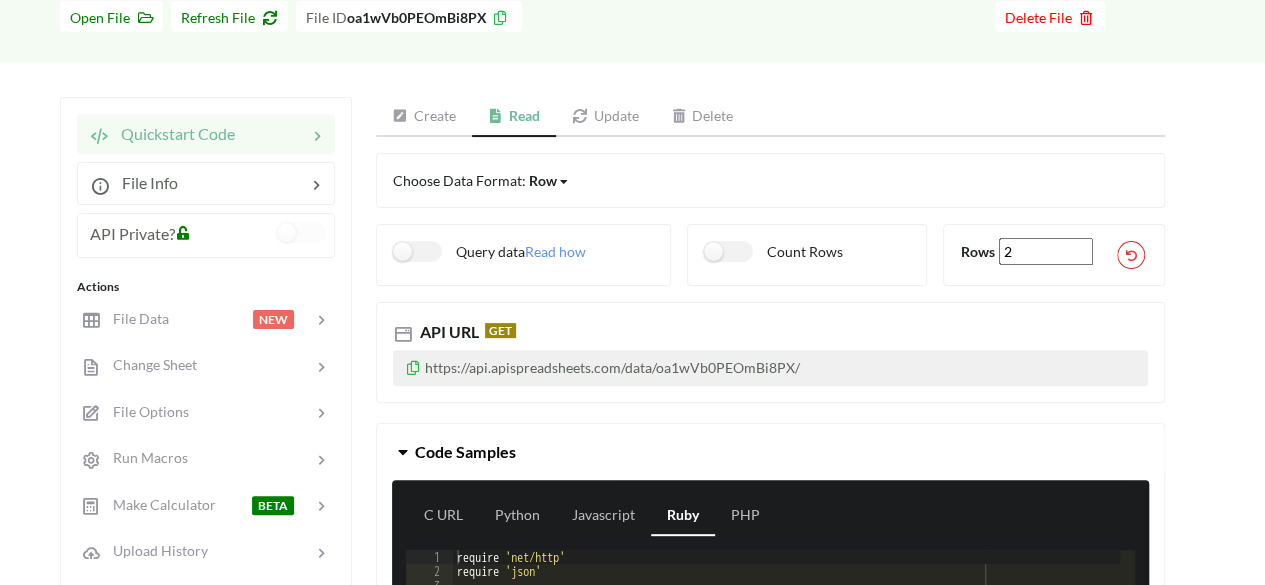 scroll, scrollTop: 100, scrollLeft: 0, axis: vertical 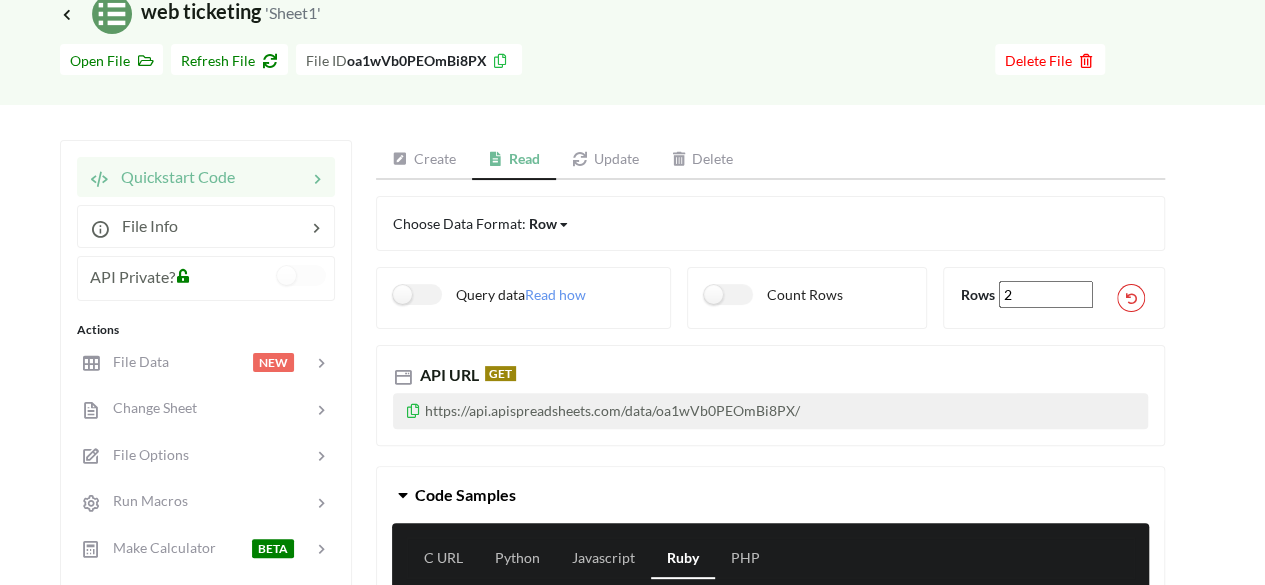 click on "Update" at bounding box center (605, 160) 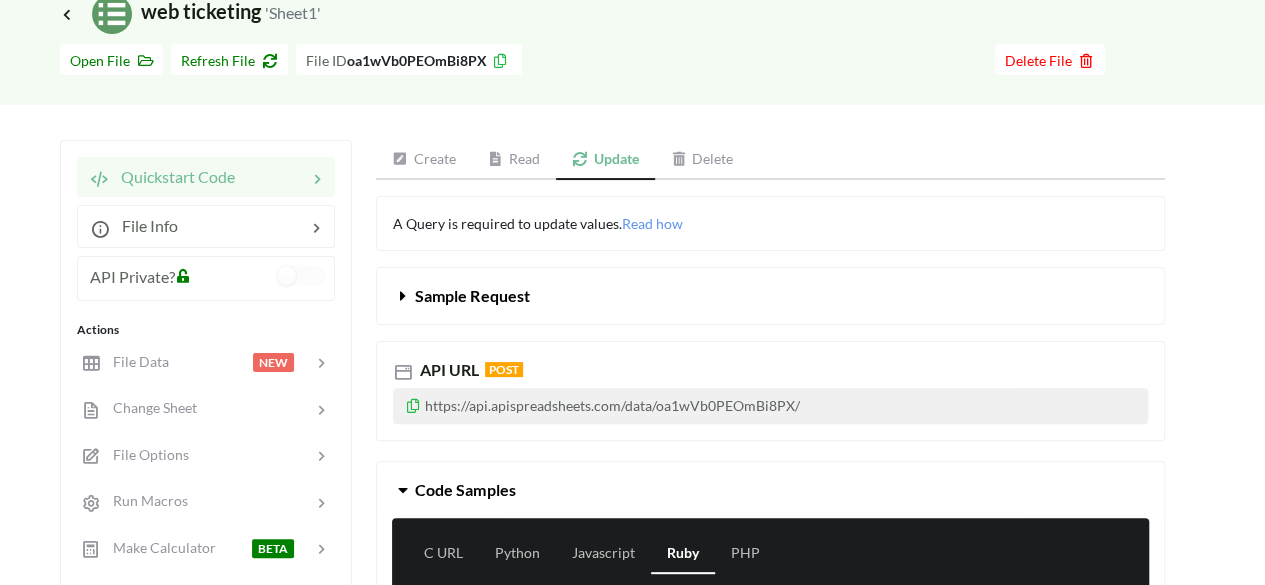 click on "Create" at bounding box center (424, 160) 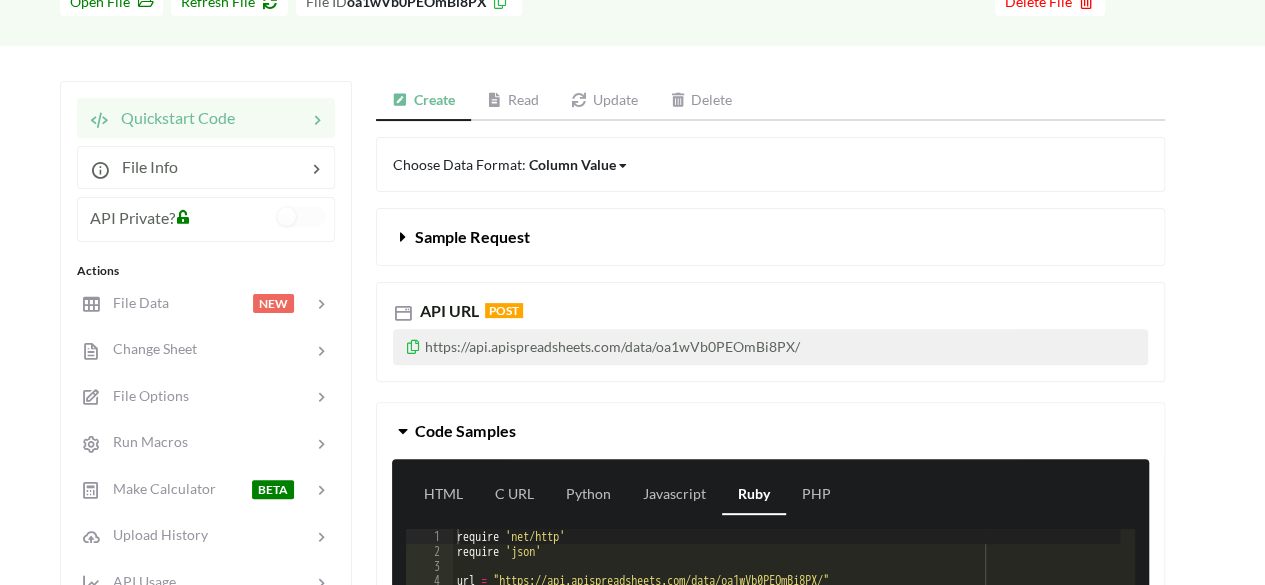 scroll, scrollTop: 200, scrollLeft: 0, axis: vertical 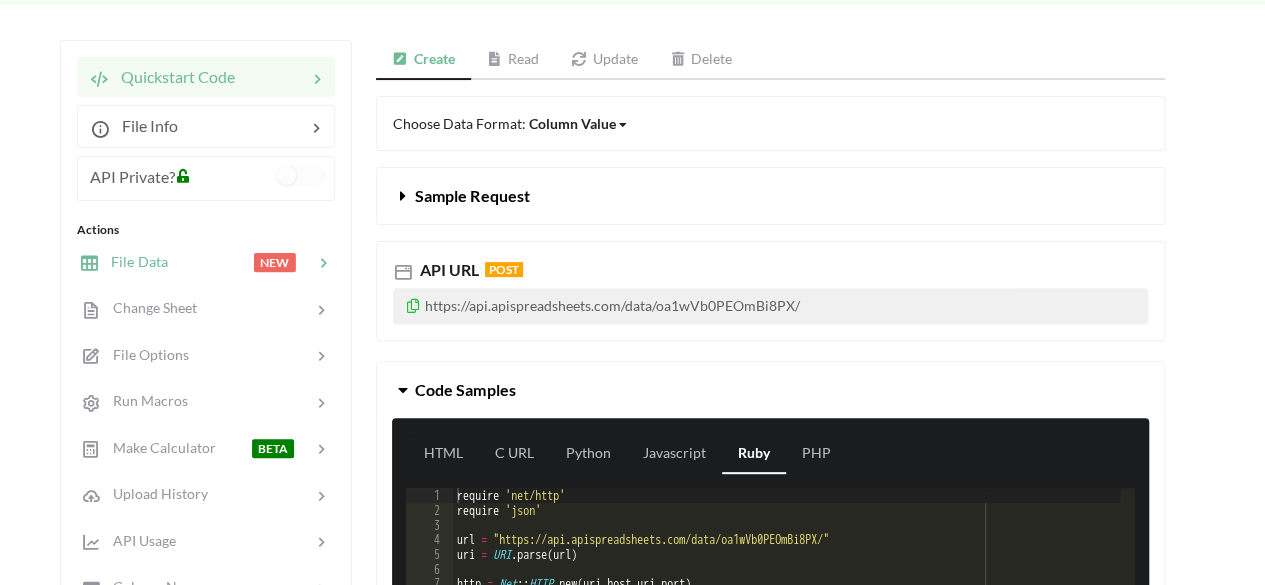 click on "File Data NEW" at bounding box center [205, 261] 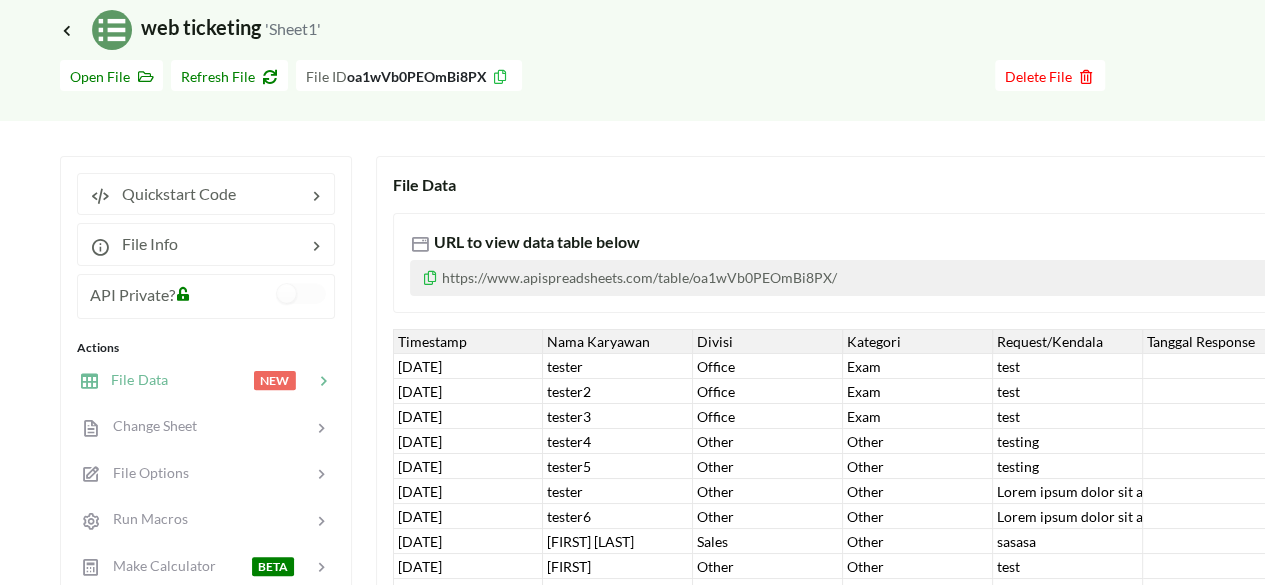scroll, scrollTop: 0, scrollLeft: 0, axis: both 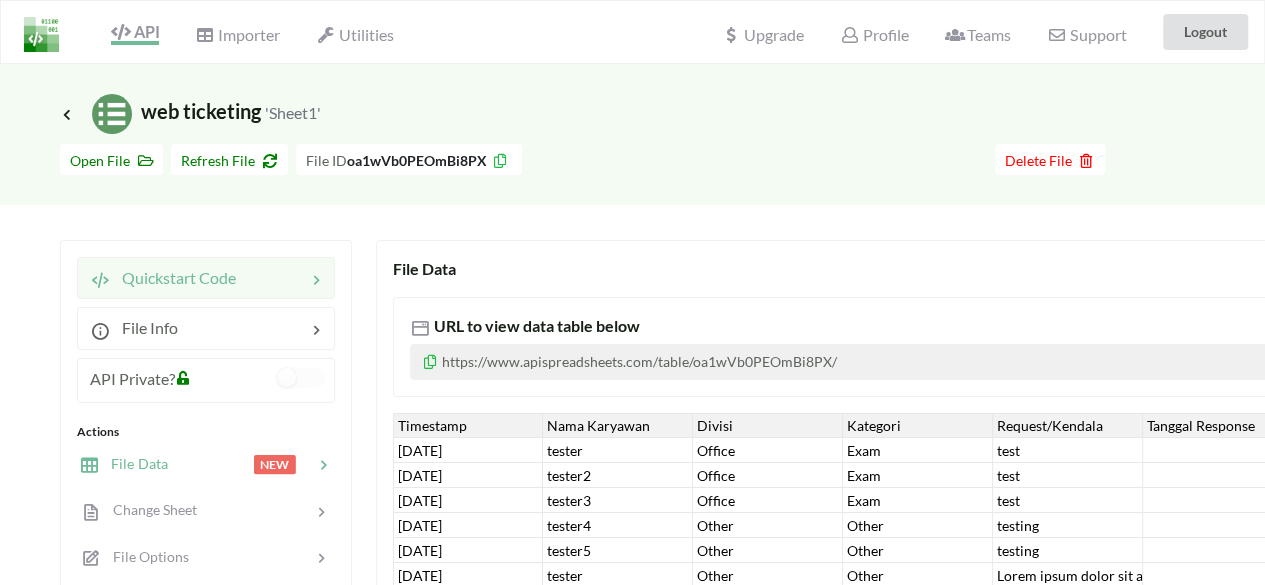 click on "Quickstart Code" at bounding box center [163, 278] 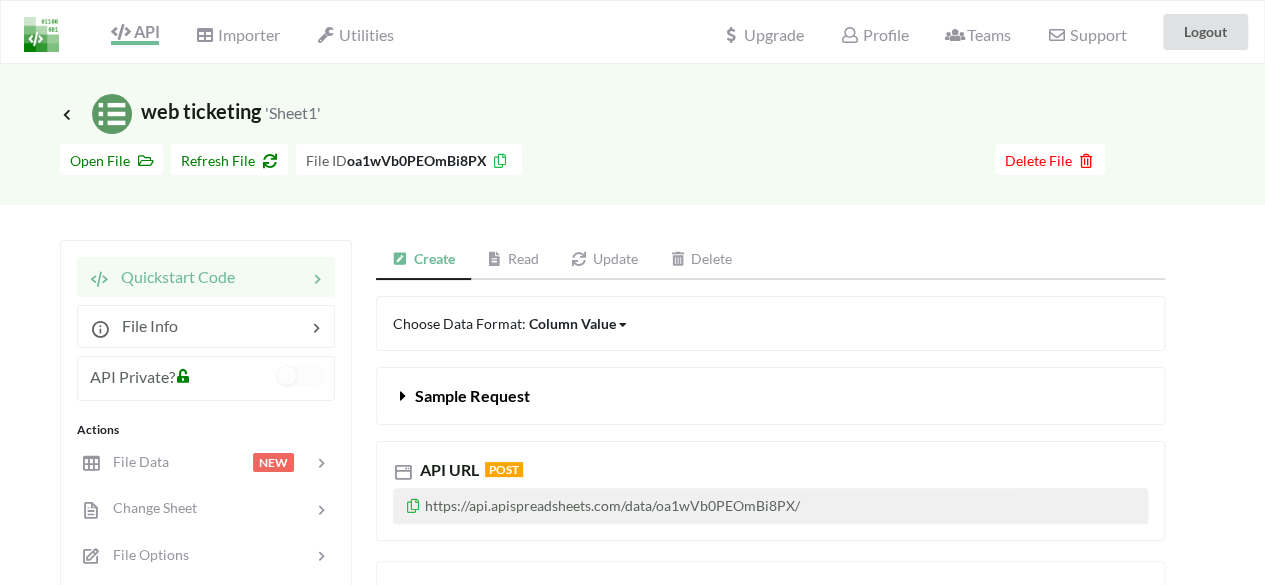 click on "Read" at bounding box center (513, 260) 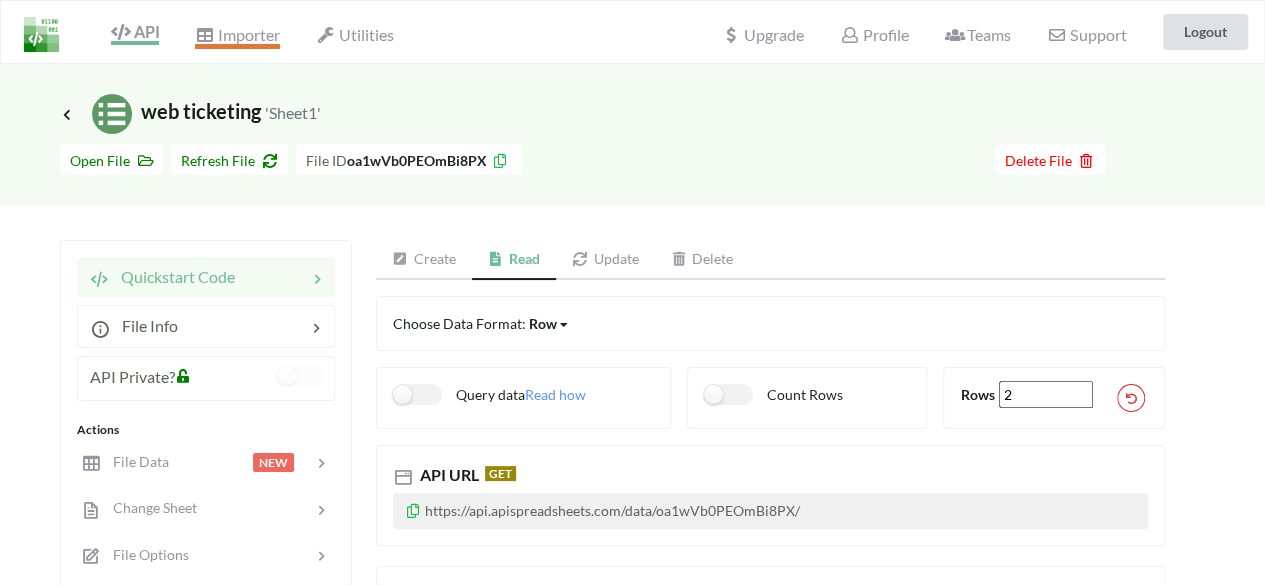 click at bounding box center [204, 35] 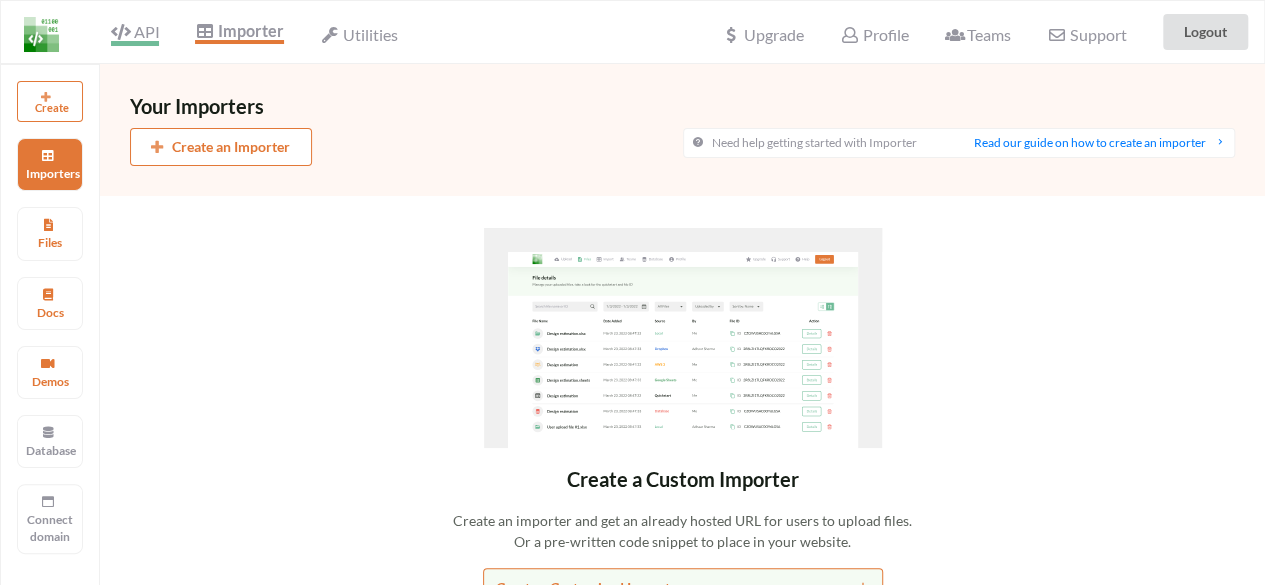click at bounding box center [120, 32] 